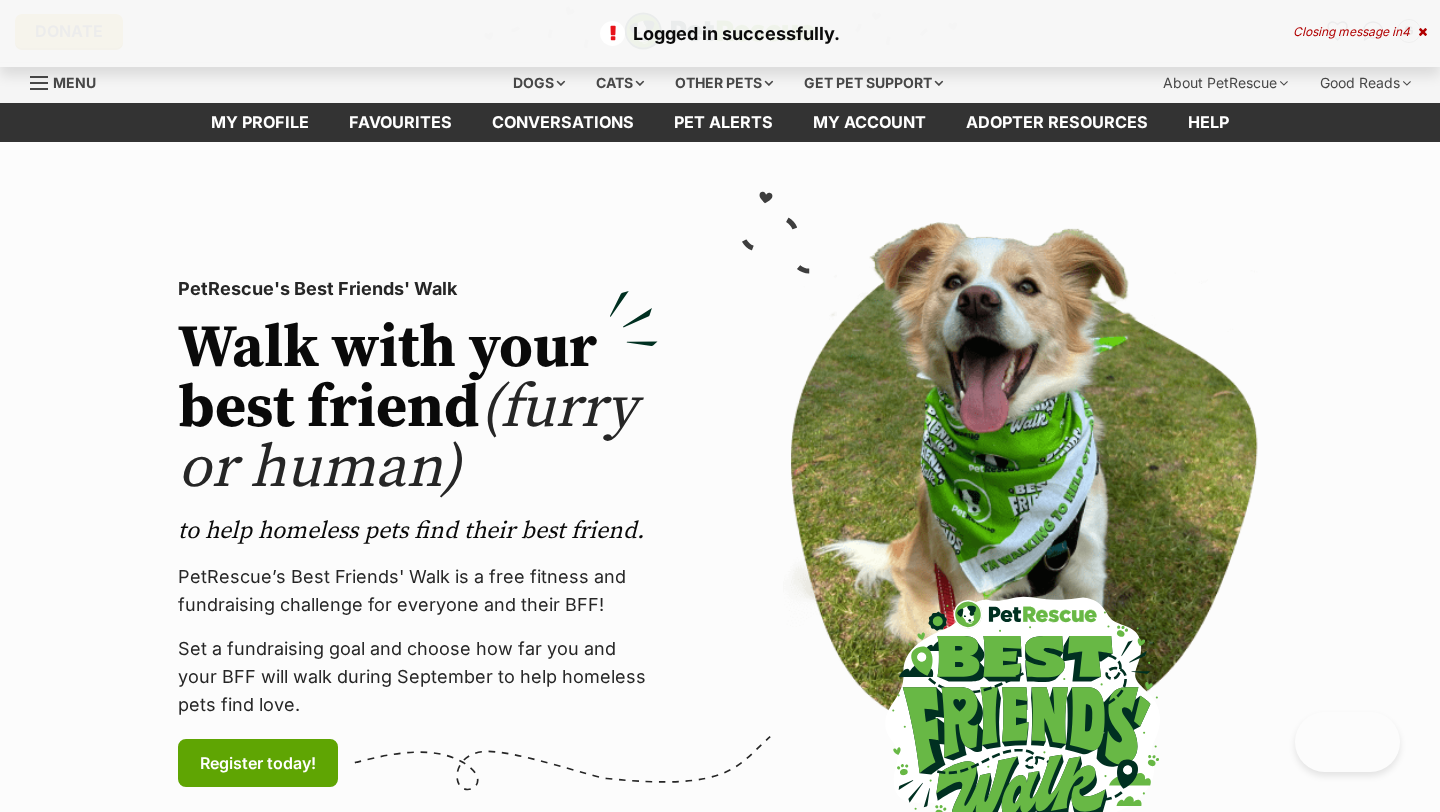 scroll, scrollTop: 0, scrollLeft: 0, axis: both 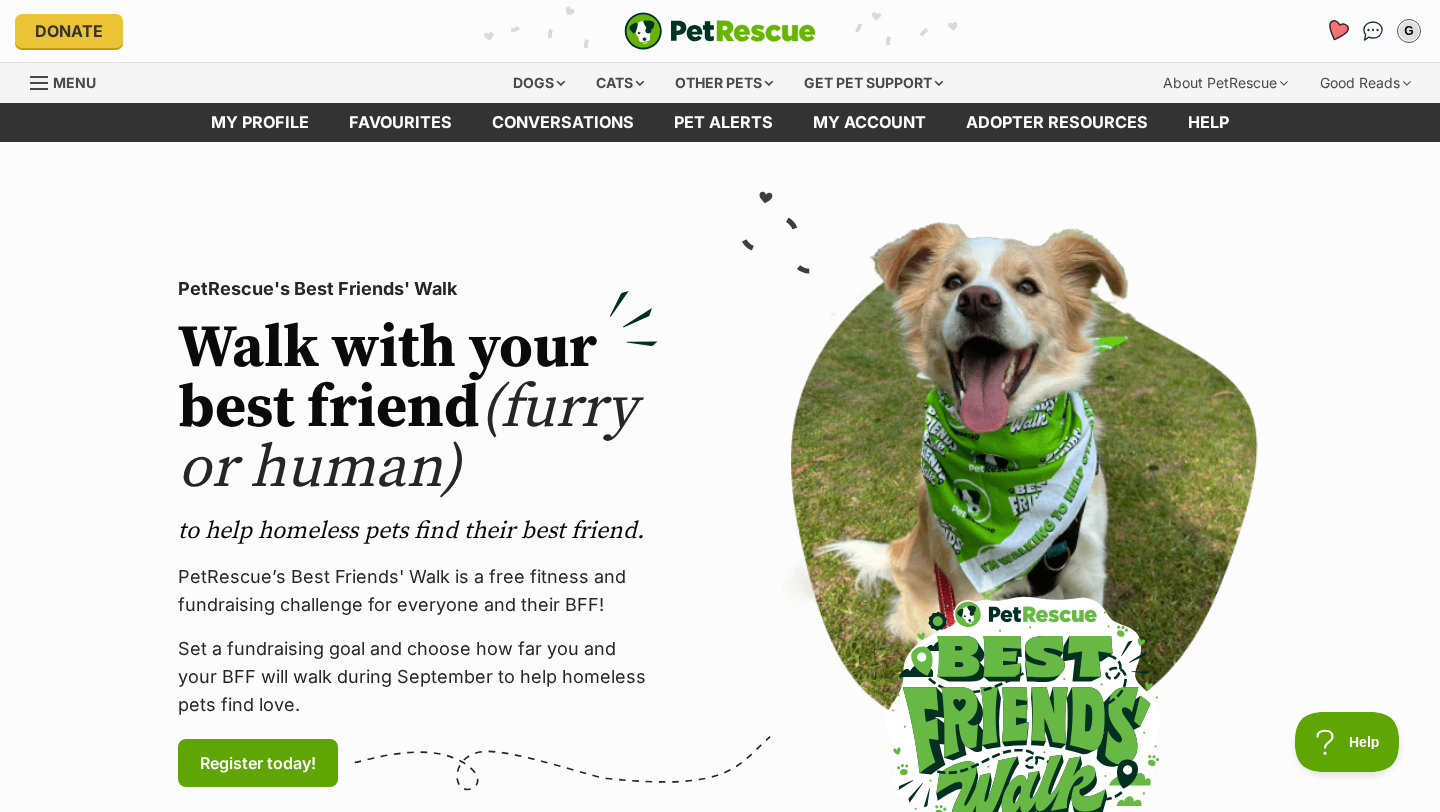 click 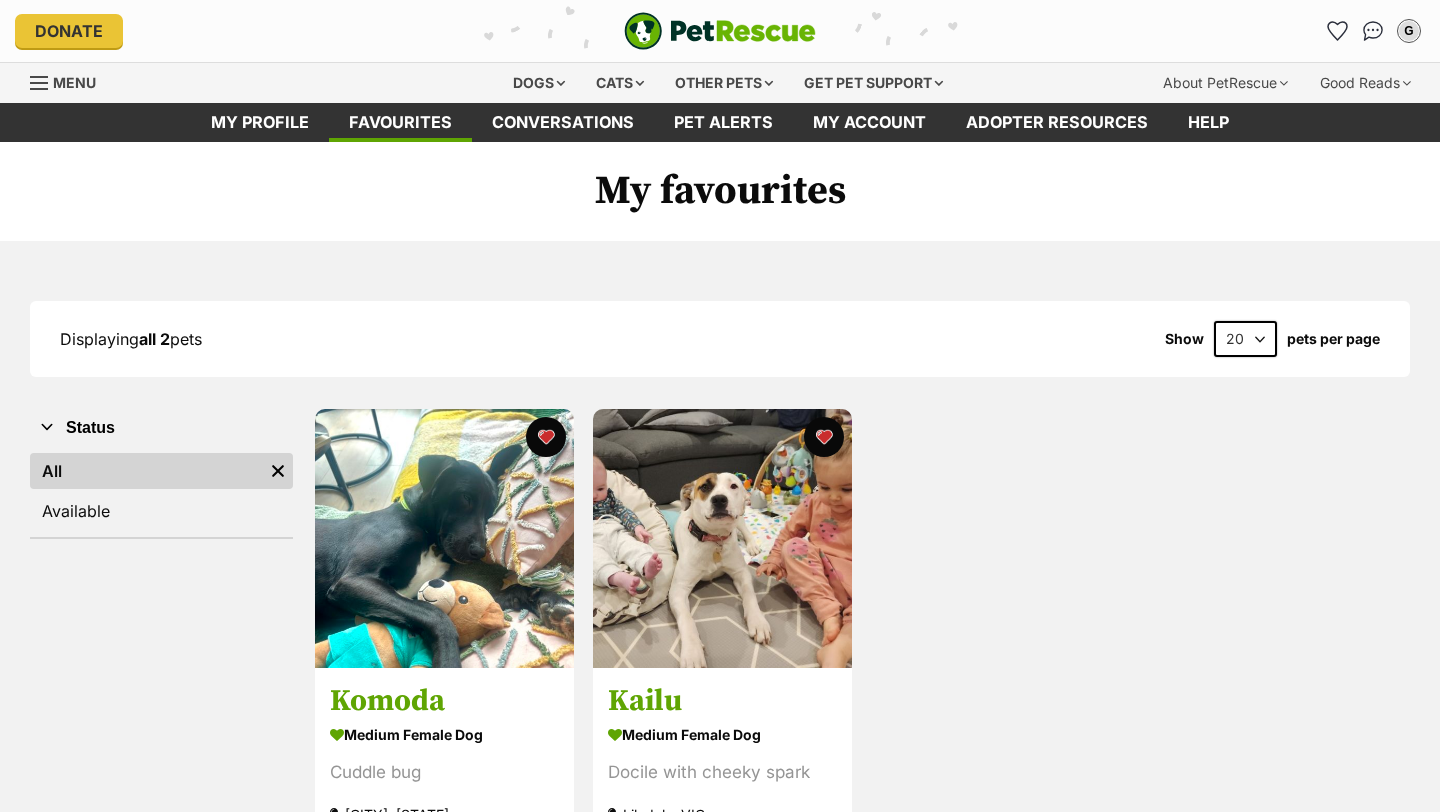 scroll, scrollTop: 0, scrollLeft: 0, axis: both 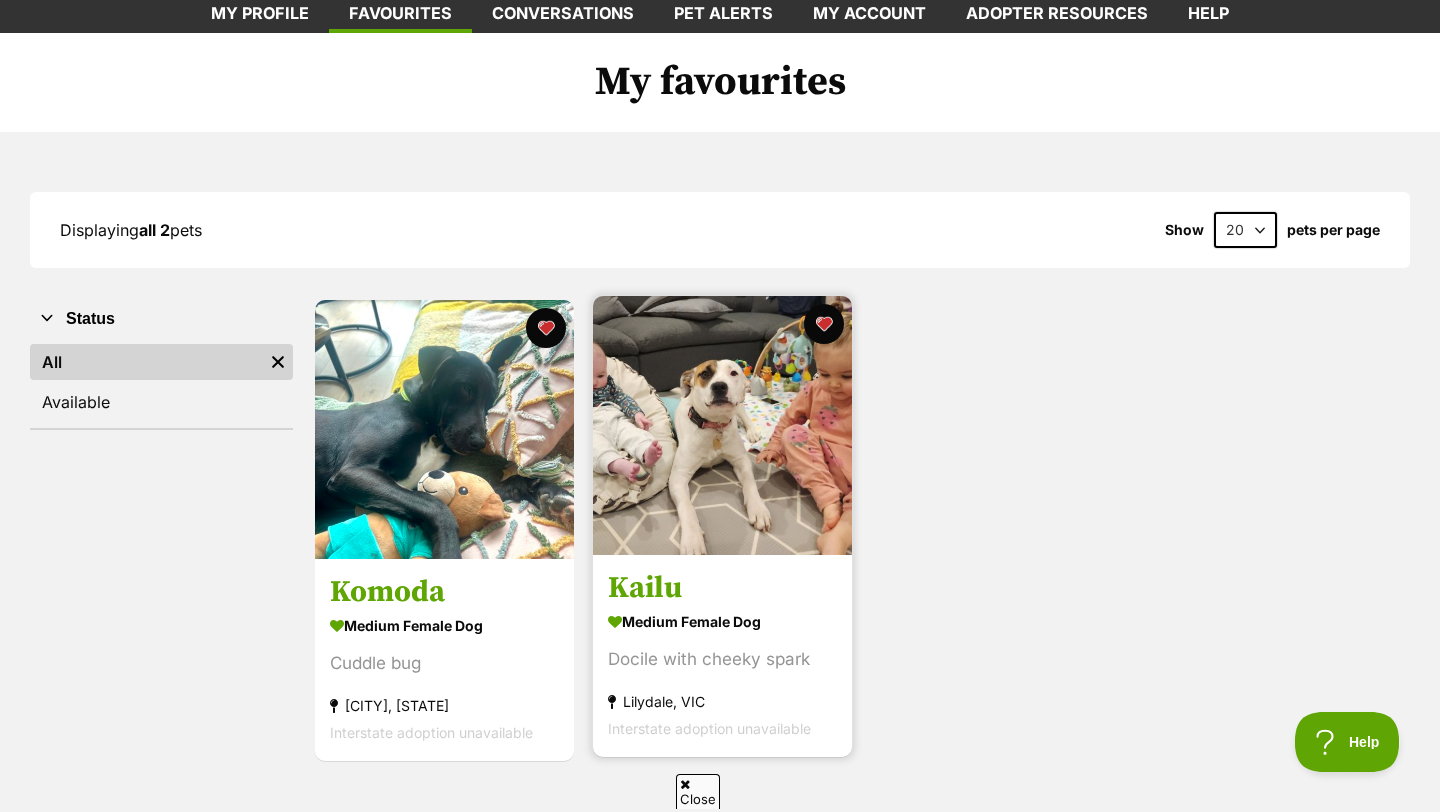 click at bounding box center [722, 425] 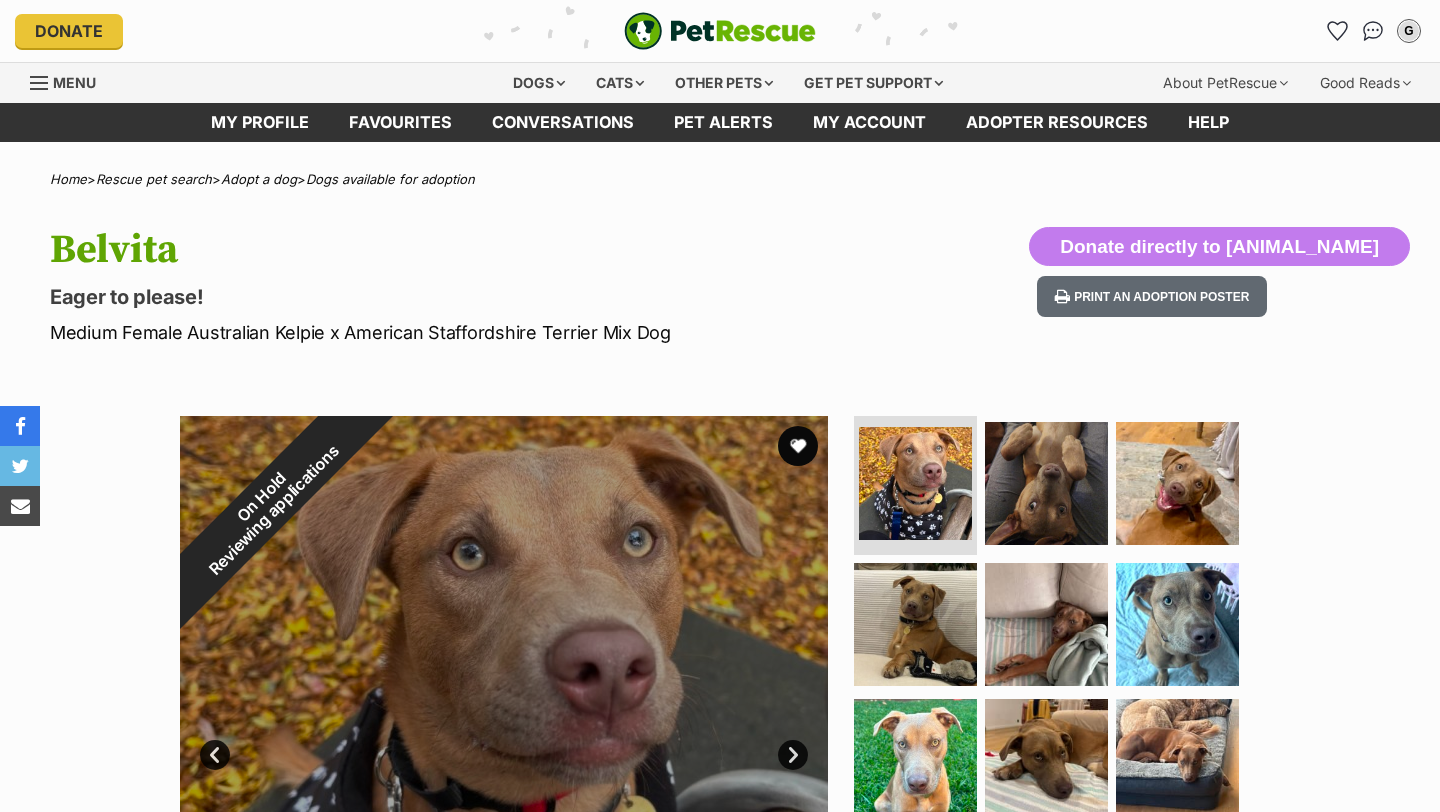 scroll, scrollTop: 0, scrollLeft: 0, axis: both 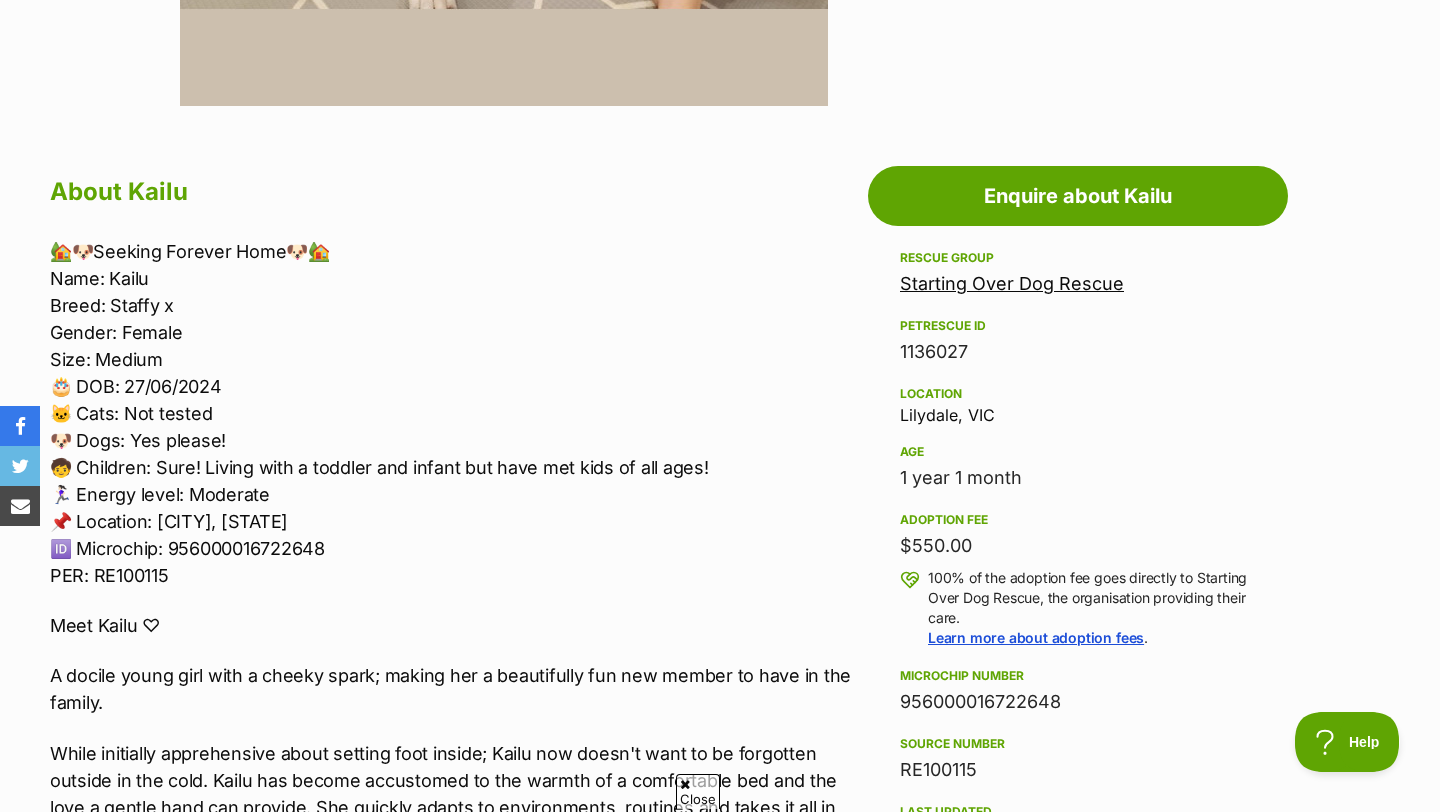 click on "Adoption information
I've been adopted!
This pet is no longer available
On Hold
Enquire about Kailu
Find available pets like this!
Rescue group
Starting Over Dog Rescue
PetRescue ID
1136027
Location
Lilydale, VIC
Age
1 year 1 month
Adoption fee
$550.00
100% of the adoption fee goes directly to Starting Over Dog Rescue, the organisation providing their care.
Learn more about adoption fees .
Microchip number
956000016722648
Source number
RE100115
Last updated
03 Aug, 2025
Pre-adoption checks
Desexed
Vaccinated
Interstate adoption (VIC only)
Wormed" at bounding box center [1078, 609] 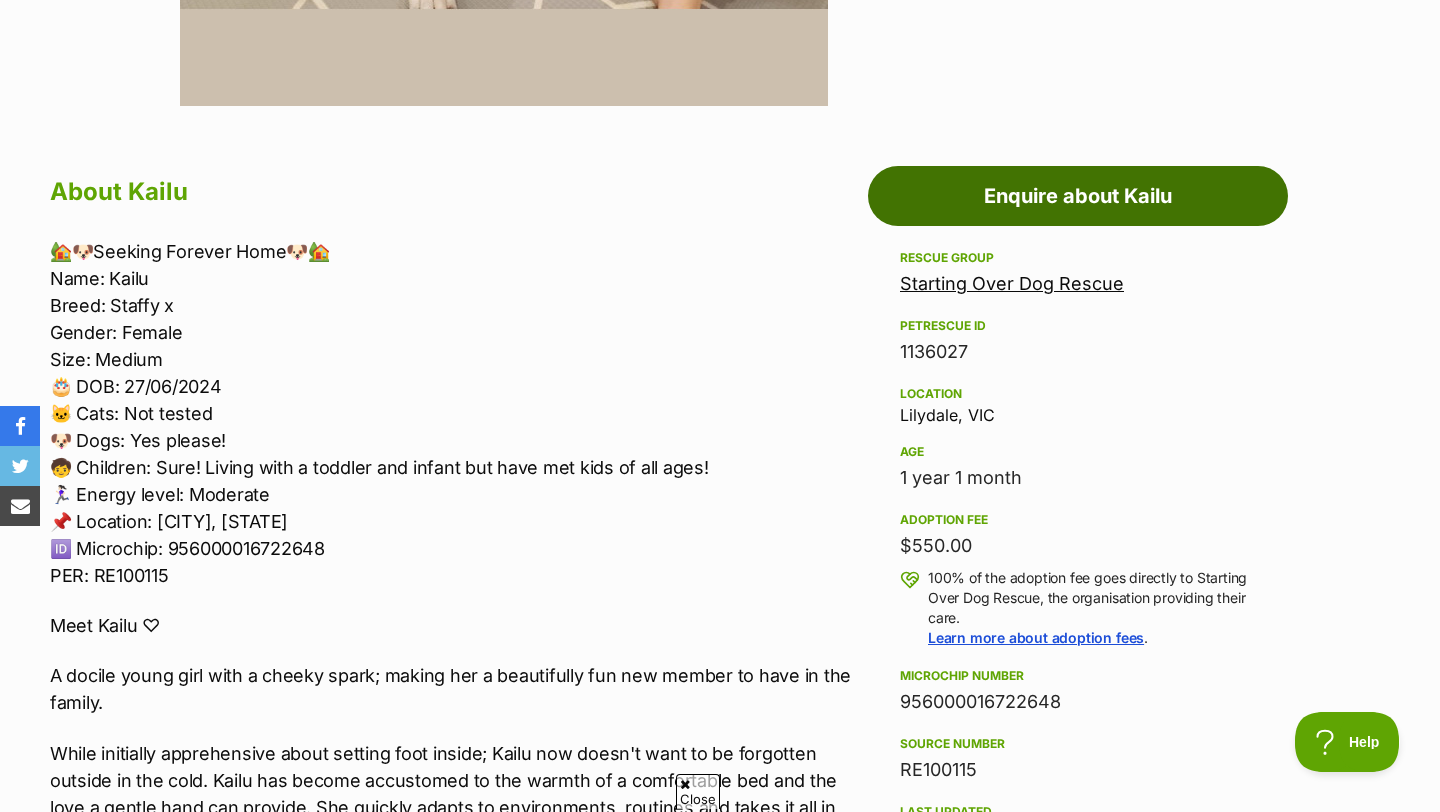 click on "Enquire about Kailu" at bounding box center [1078, 196] 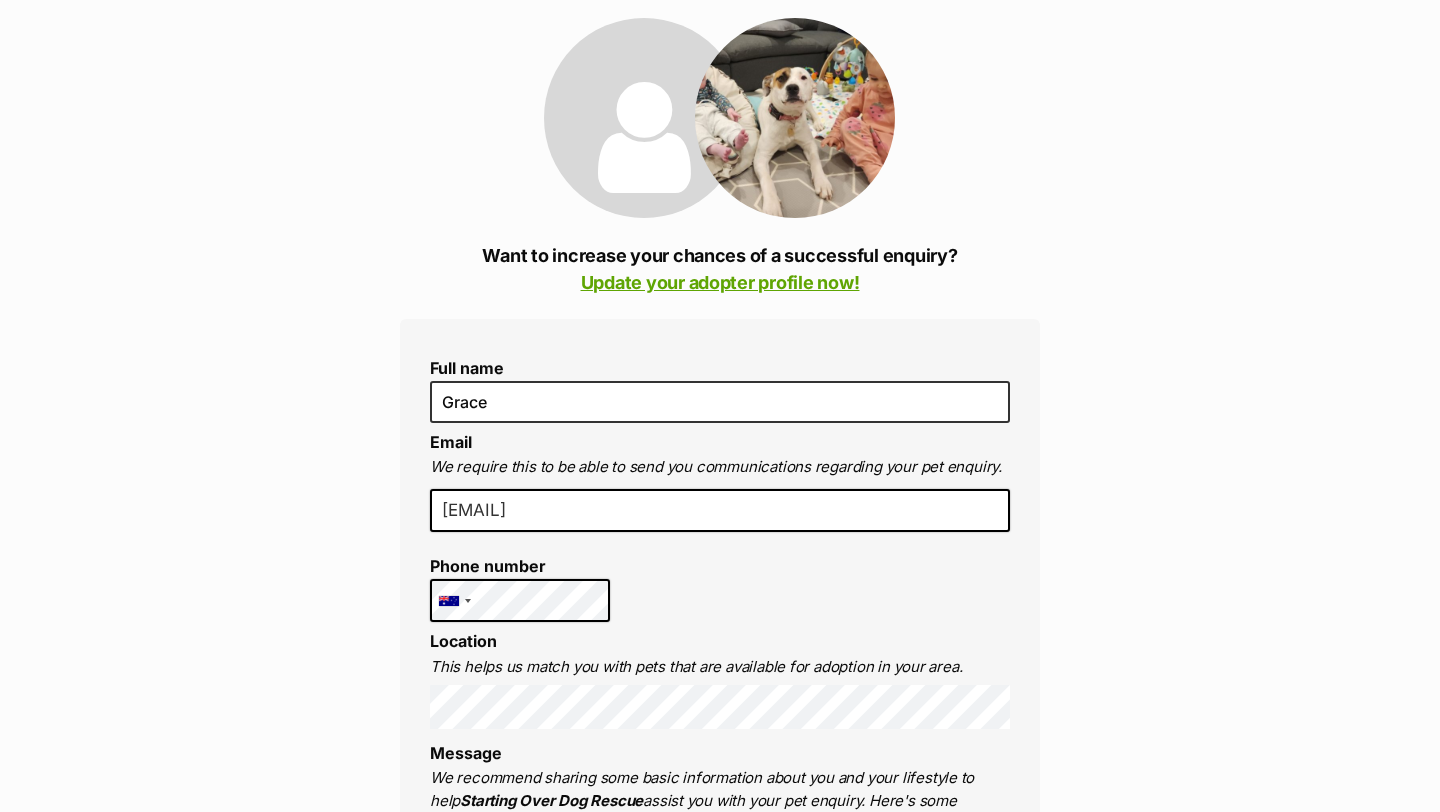 scroll, scrollTop: 0, scrollLeft: 0, axis: both 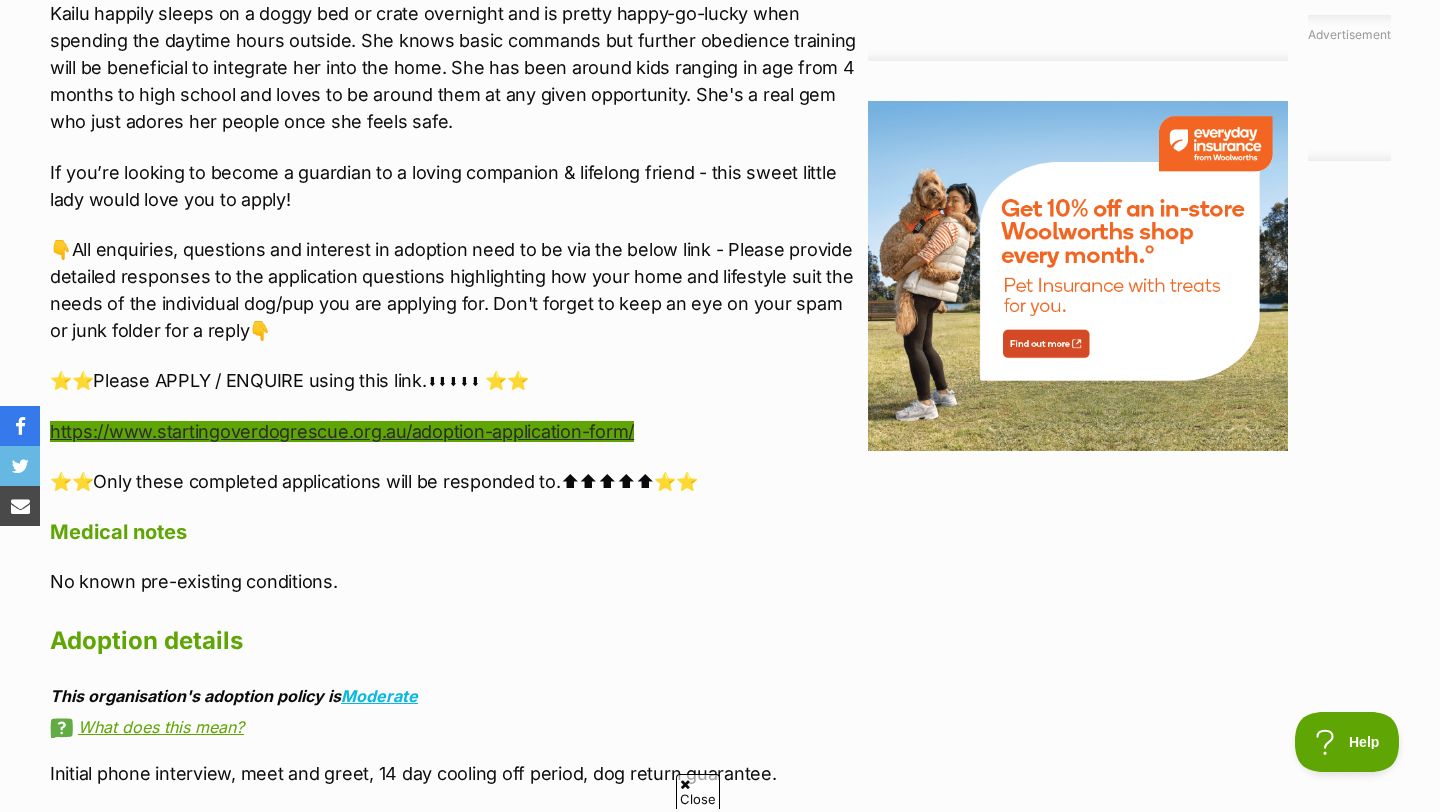 click on "https://www.startingoverdogrescue.org.au/adoption-application-form/" at bounding box center [342, 431] 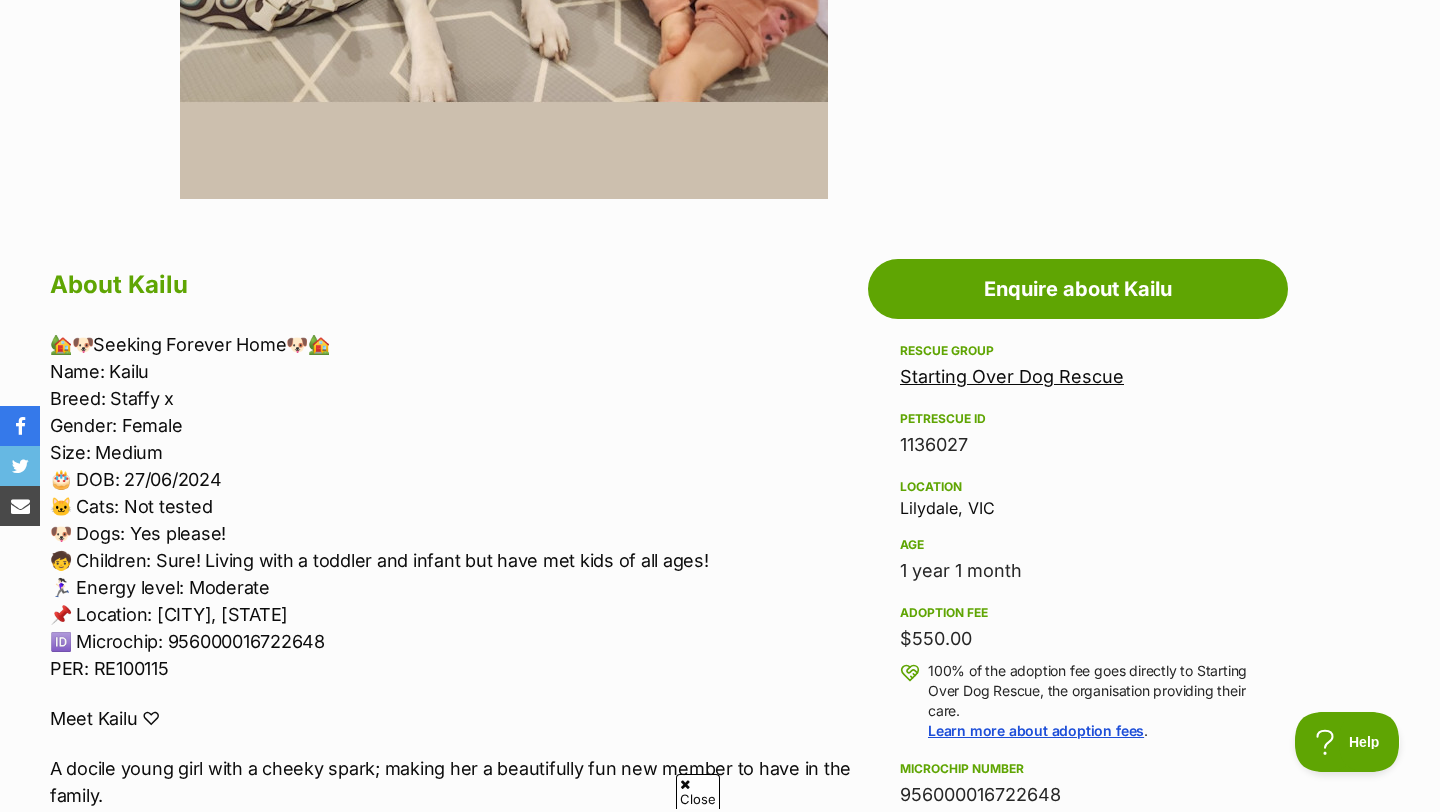scroll, scrollTop: 911, scrollLeft: 0, axis: vertical 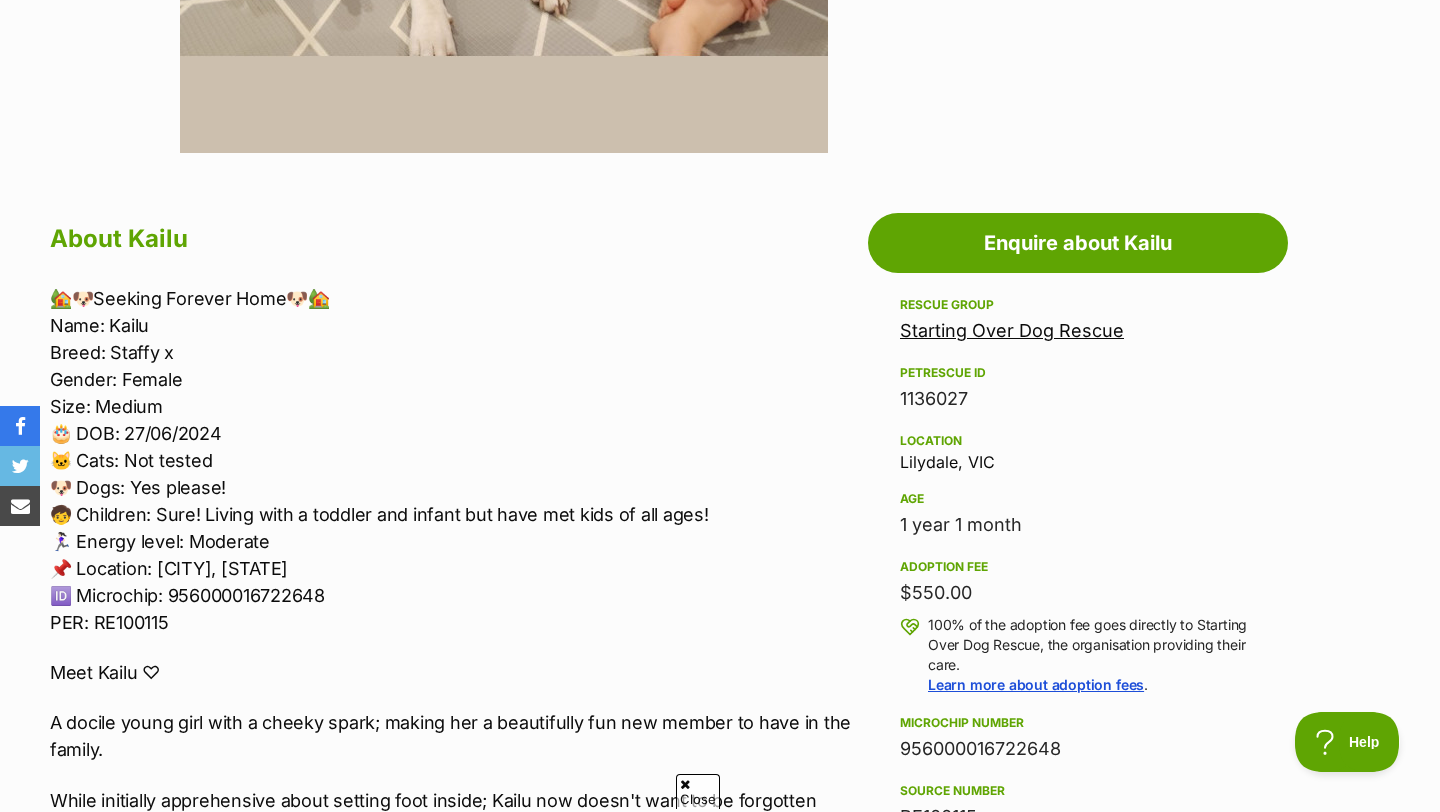 click on "🏡🐶Seeking Forever Home🐶🏡
Name: Kailu
Breed: Staffy x
Gender: Female
Size: Medium
🎂 DOB: 27/06/2024
🐱 Cats: Not tested
🐶 Dogs: Yes please!
🧒 Children: Sure! Living with a toddler and infant but have met kids of all ages!
🏃🏻‍♀️ Energy level: Moderate
📌 Location: Lilydale, VIC
🆔 Microchip: 956000016722648
PER: RE100115" at bounding box center [454, 460] 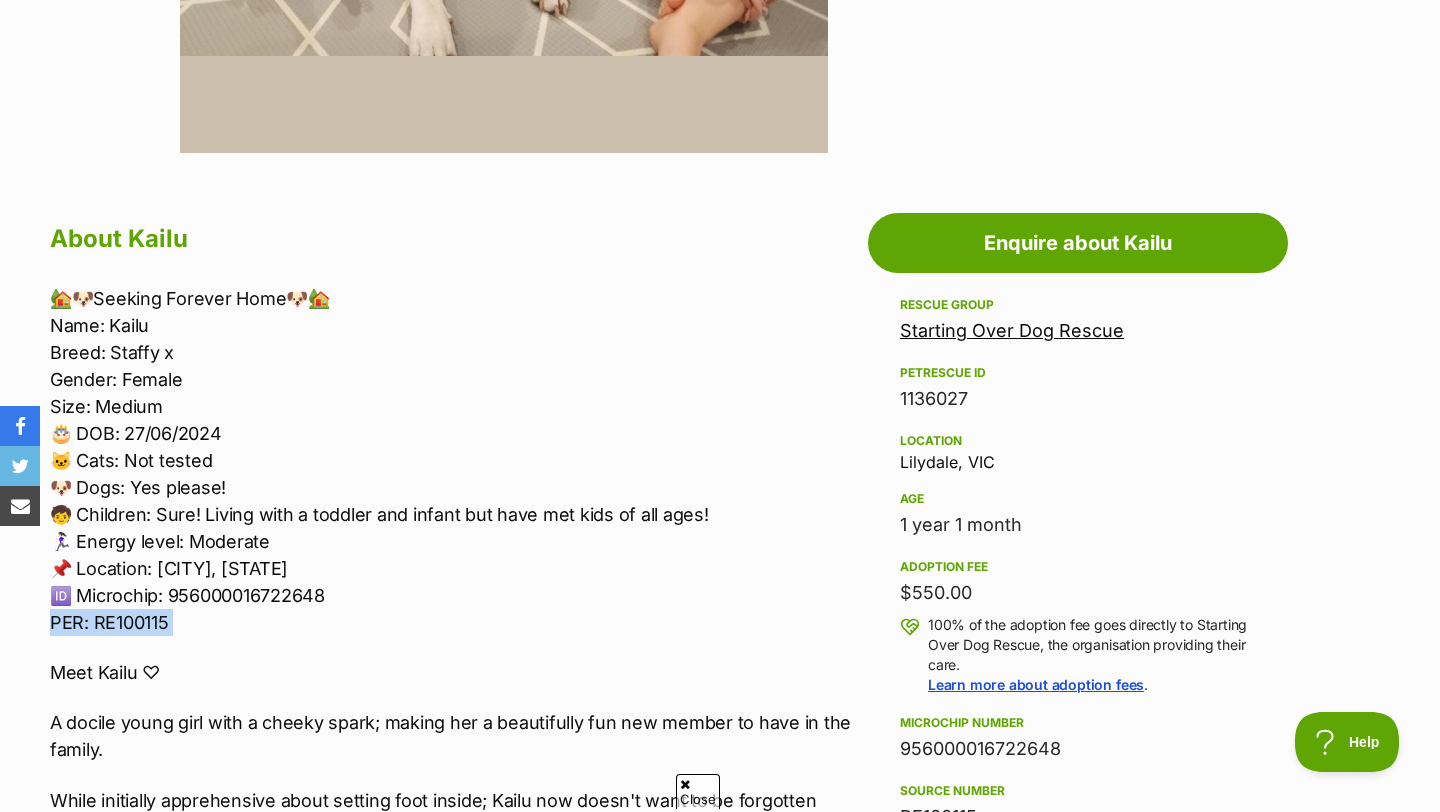 click on "🏡🐶Seeking Forever Home🐶🏡
Name: Kailu
Breed: Staffy x
Gender: Female
Size: Medium
🎂 DOB: 27/06/2024
🐱 Cats: Not tested
🐶 Dogs: Yes please!
🧒 Children: Sure! Living with a toddler and infant but have met kids of all ages!
🏃🏻‍♀️ Energy level: Moderate
📌 Location: Lilydale, VIC
🆔 Microchip: 956000016722648
PER: RE100115" at bounding box center (454, 460) 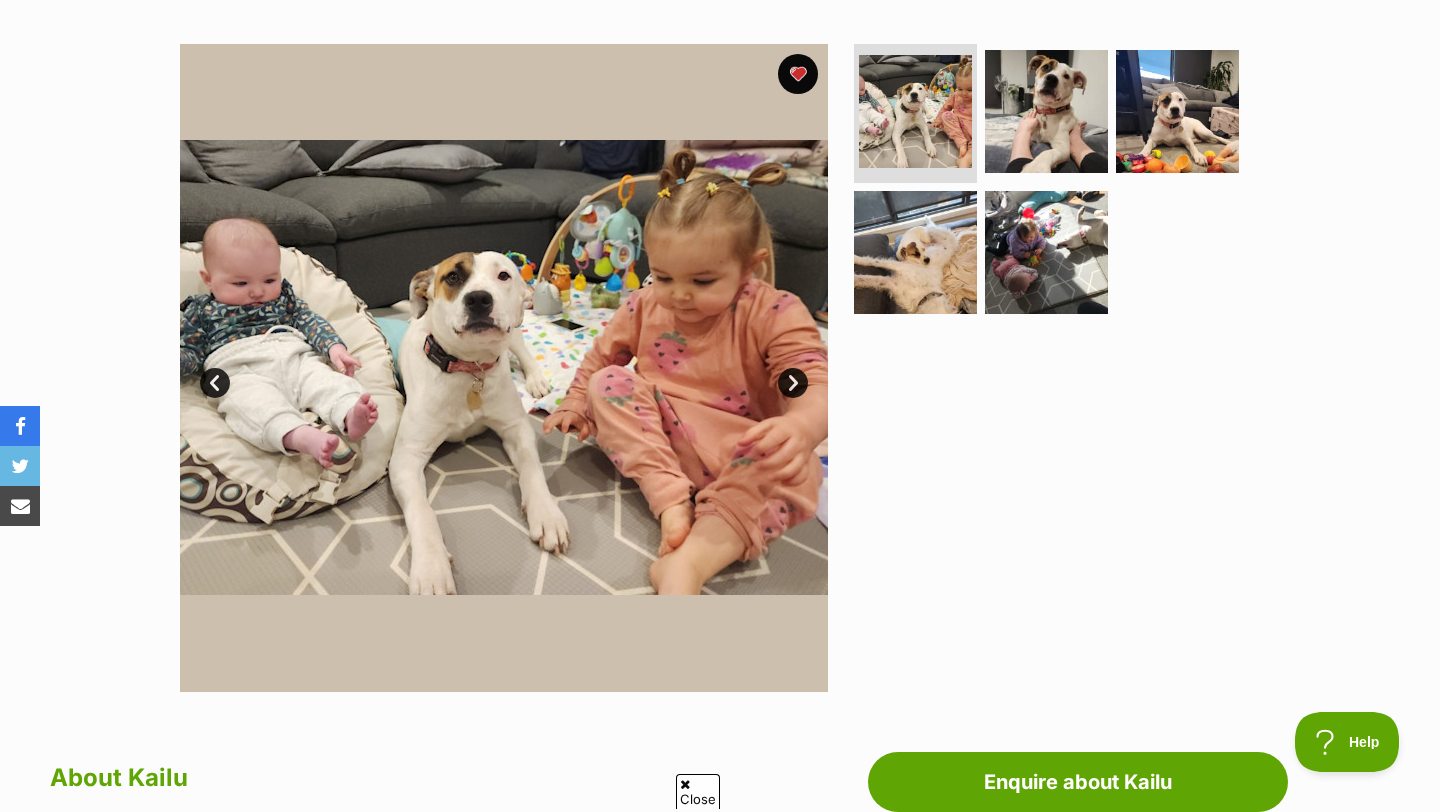 scroll, scrollTop: 0, scrollLeft: 0, axis: both 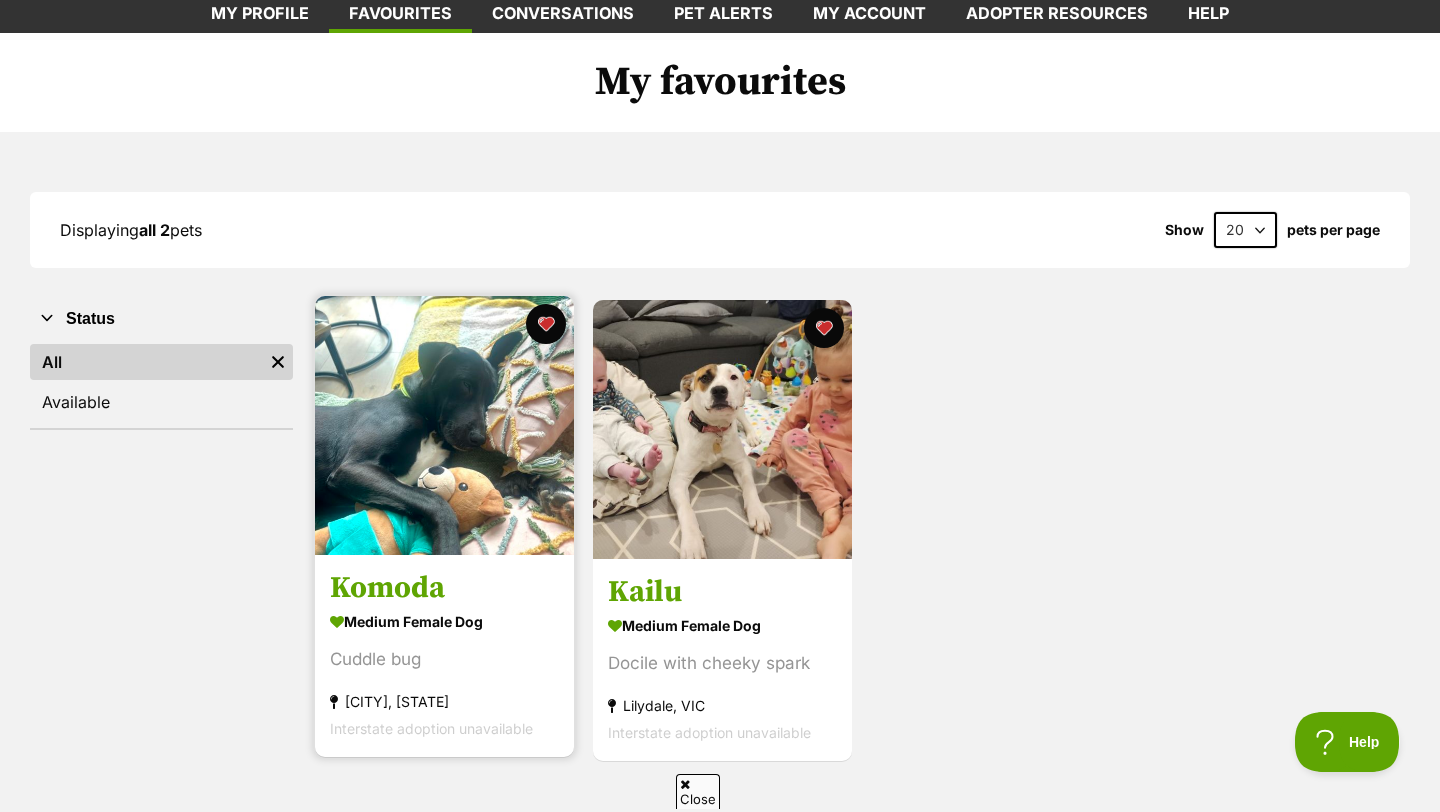click at bounding box center (444, 425) 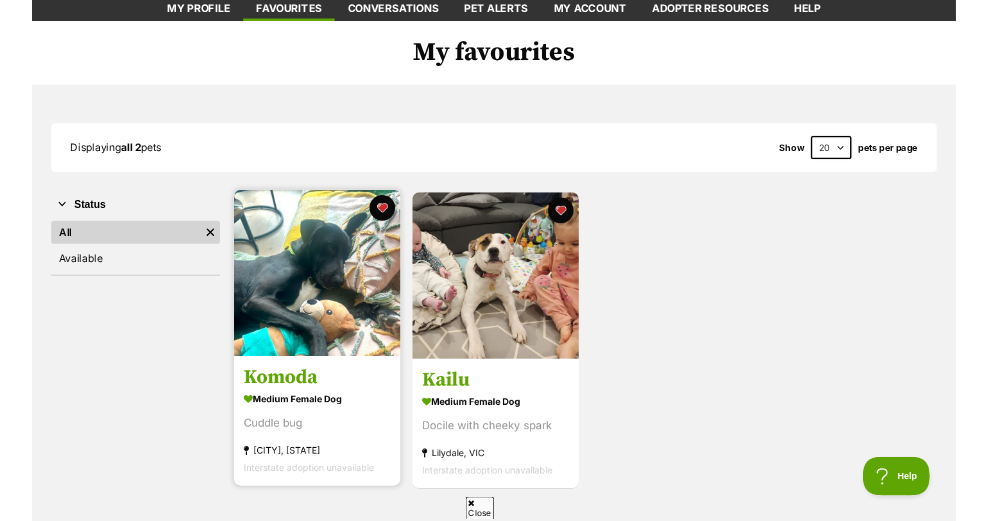 scroll, scrollTop: 0, scrollLeft: 0, axis: both 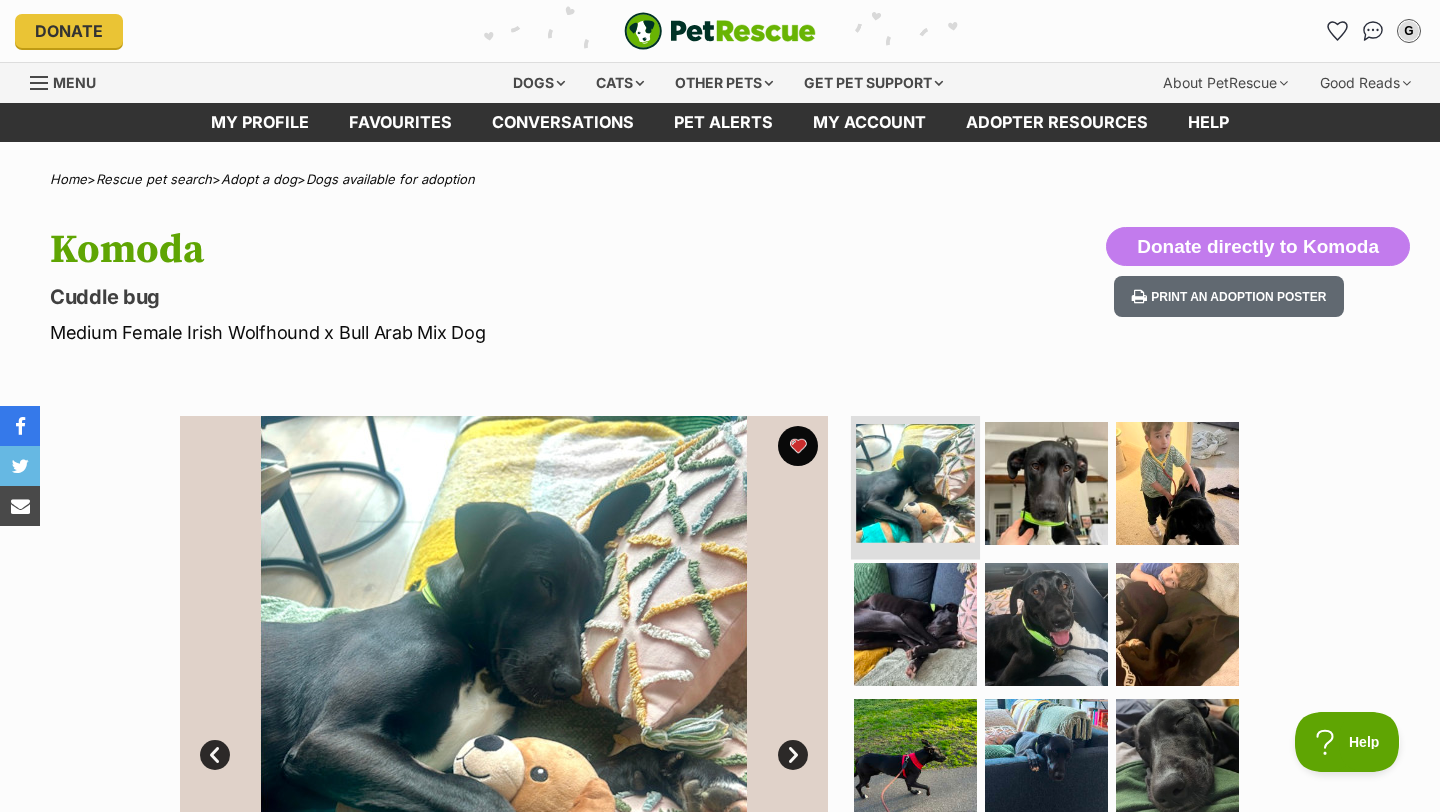 click at bounding box center (915, 483) 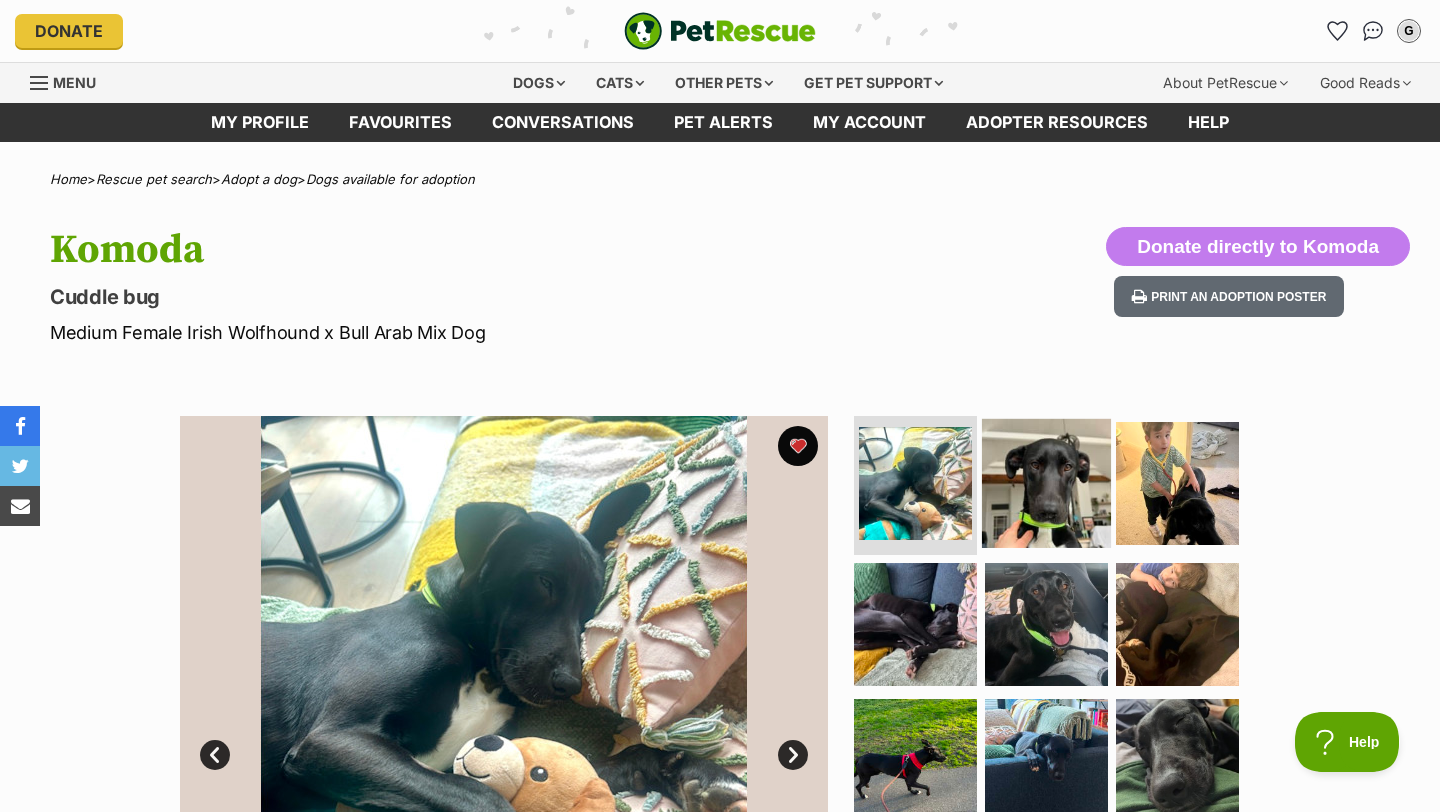 click at bounding box center [1046, 482] 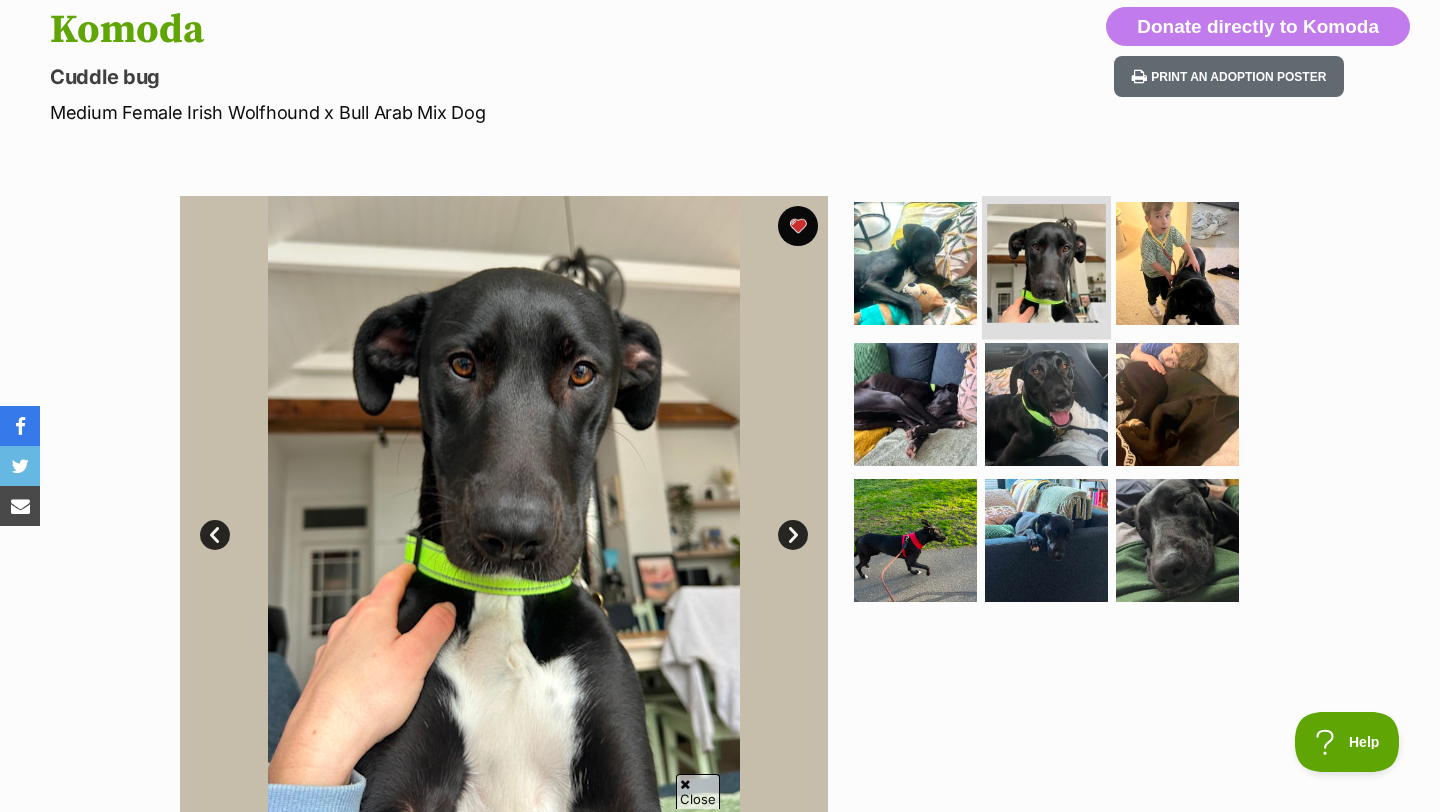 scroll, scrollTop: 219, scrollLeft: 0, axis: vertical 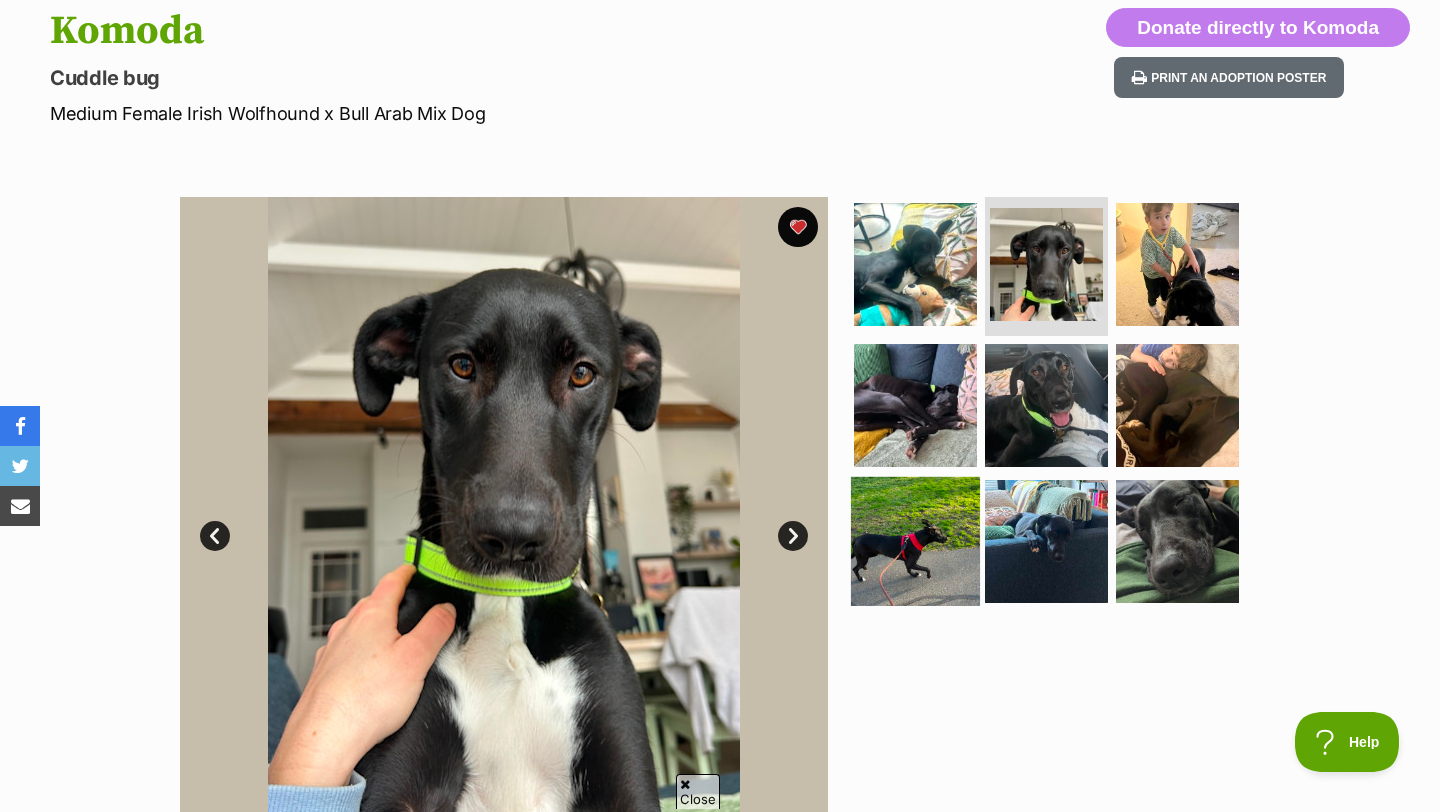 click at bounding box center [915, 541] 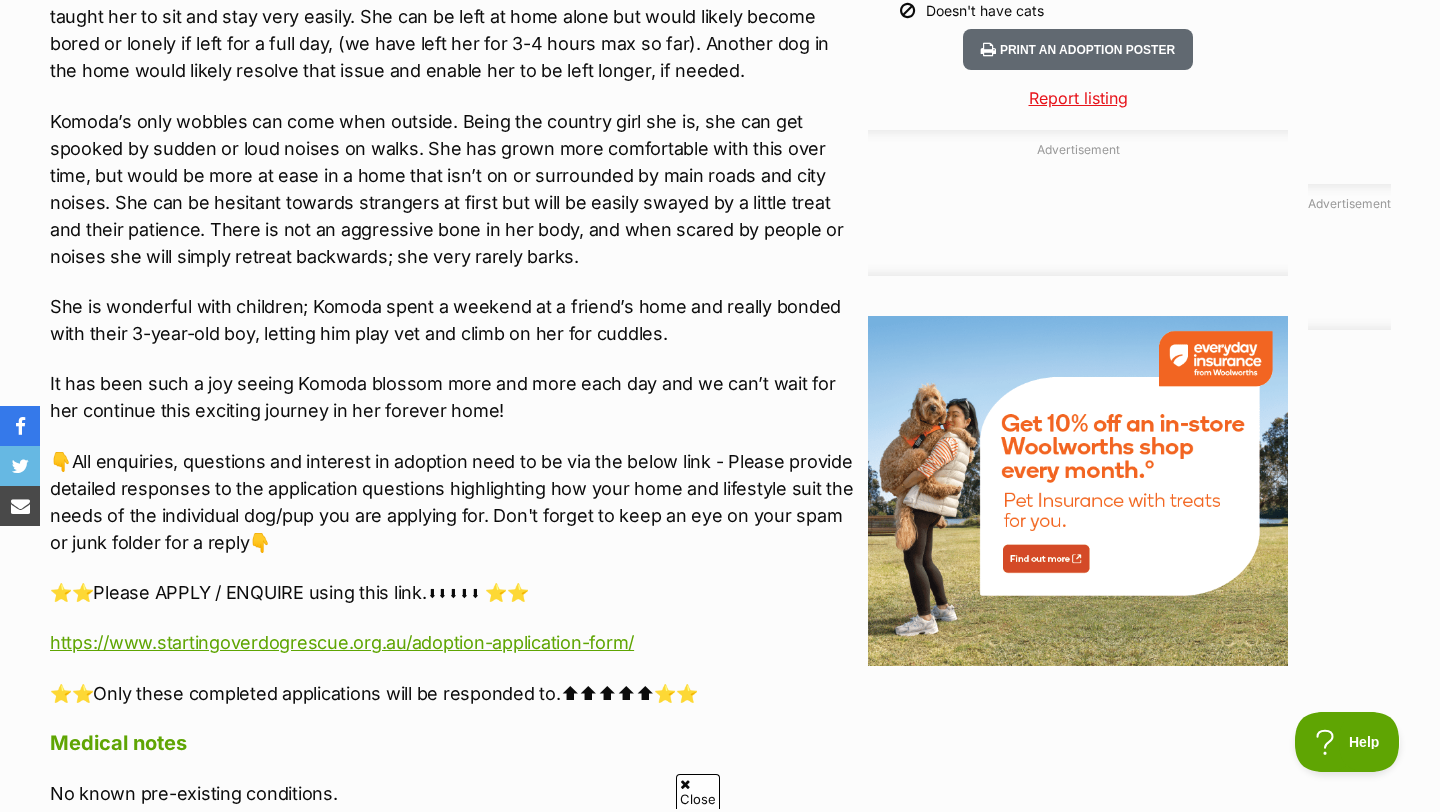 scroll, scrollTop: 2125, scrollLeft: 0, axis: vertical 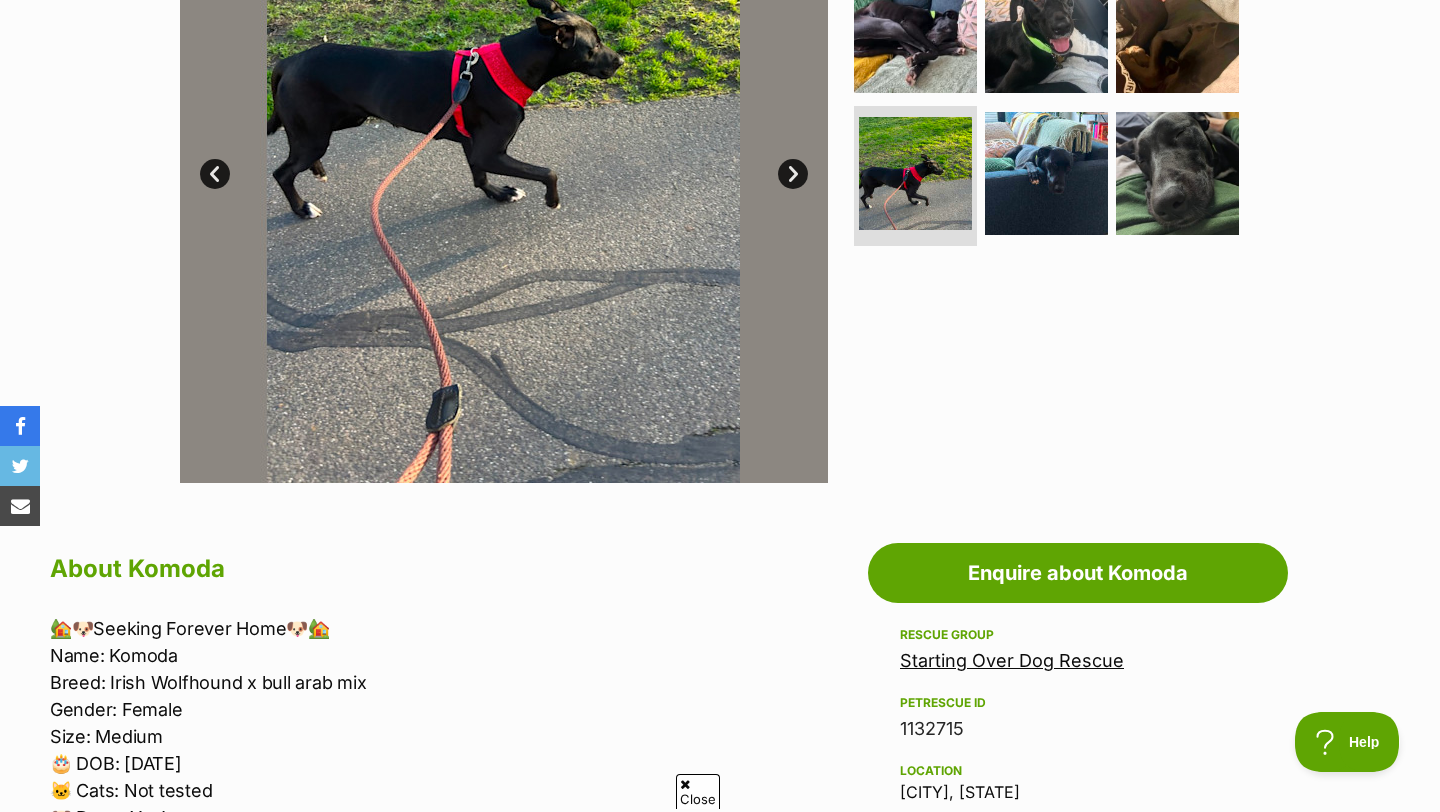 click on "About Komoda" at bounding box center [454, 569] 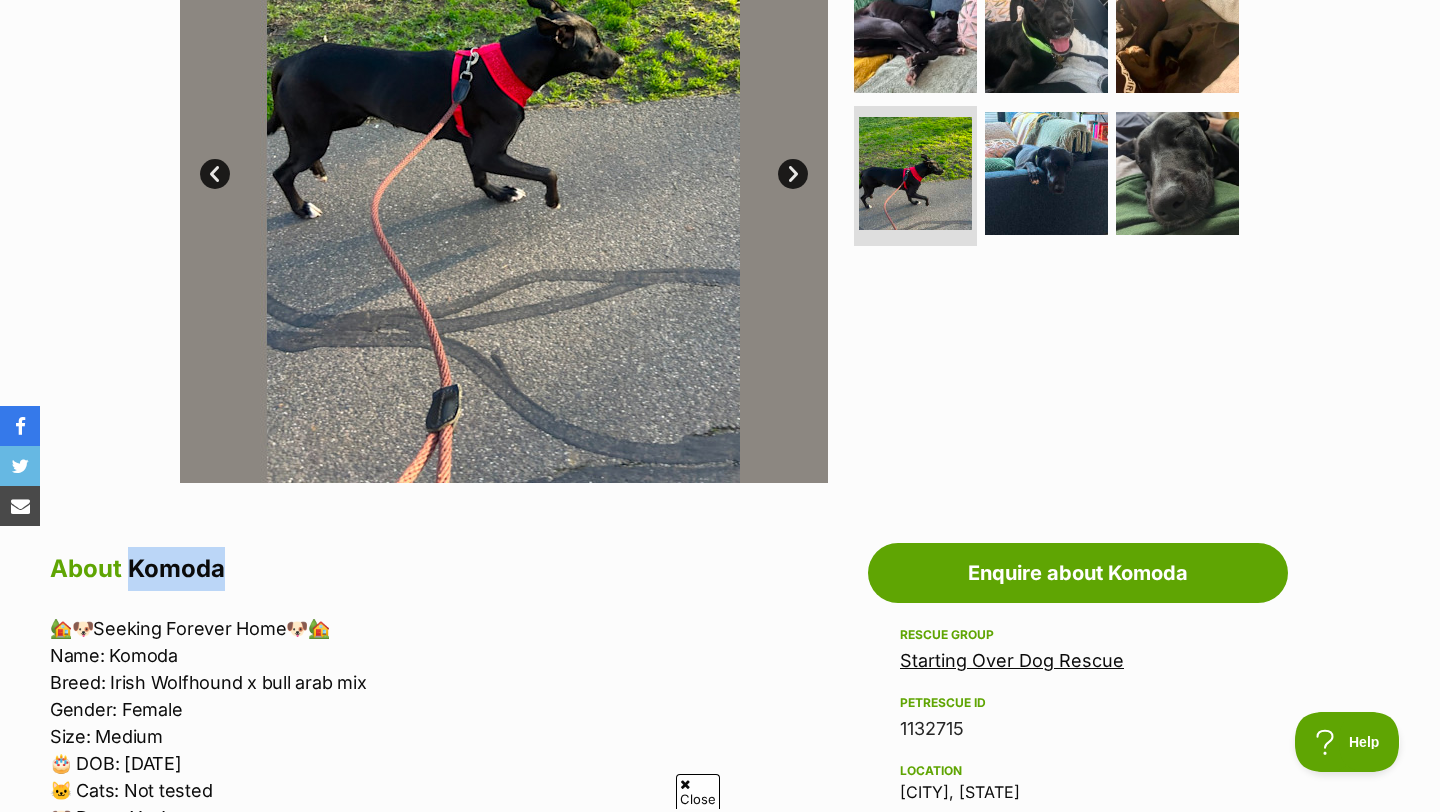 click on "About Komoda" at bounding box center (454, 569) 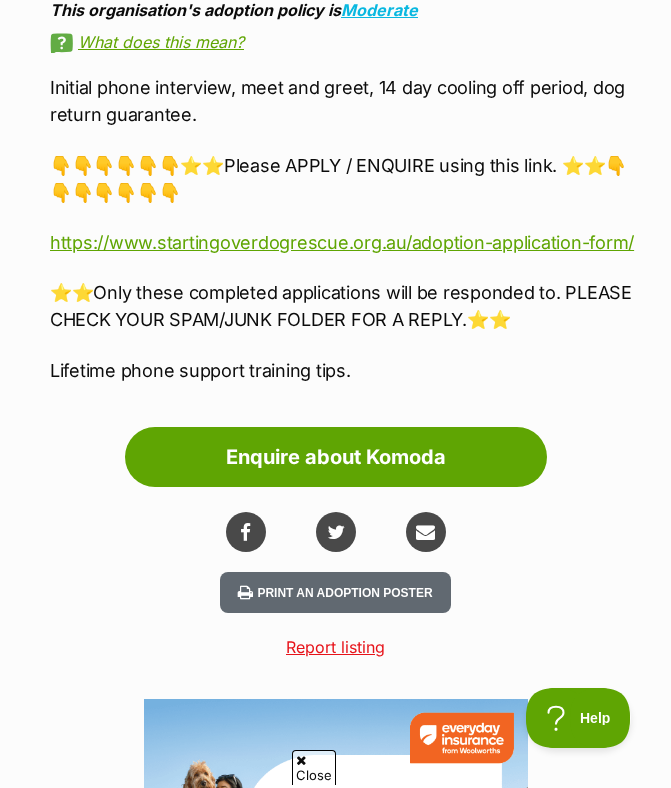 scroll, scrollTop: 4032, scrollLeft: 0, axis: vertical 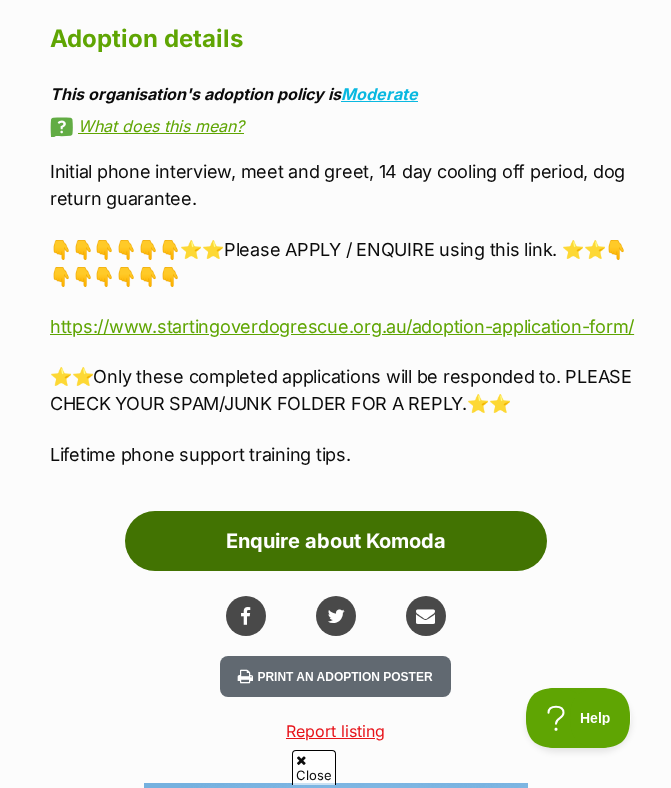 click on "Enquire about Komoda" at bounding box center [336, 541] 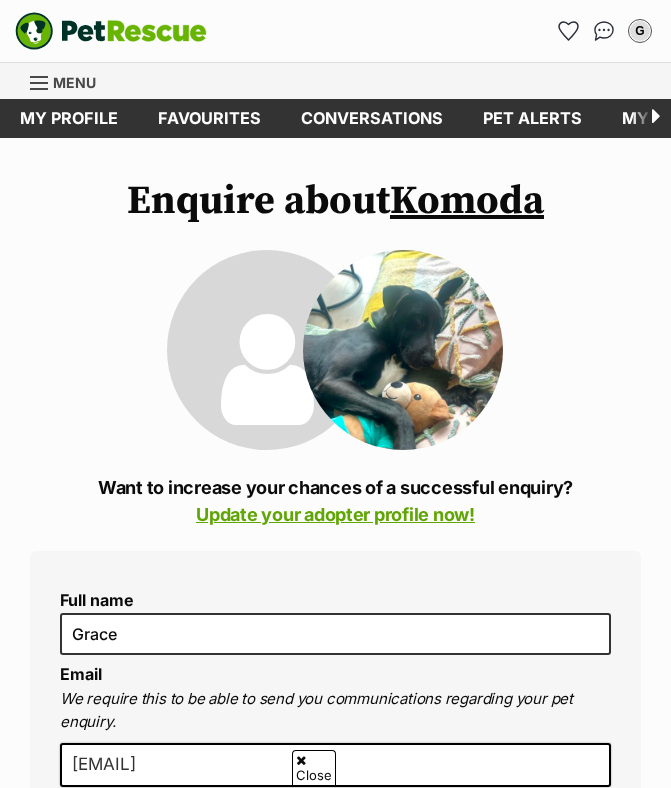 scroll, scrollTop: 553, scrollLeft: 0, axis: vertical 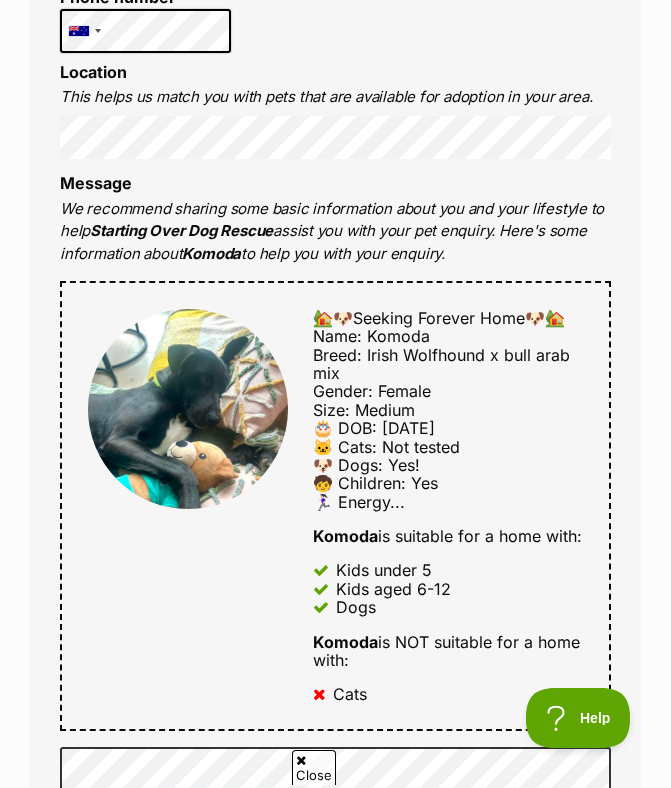 click on "This helps us match you with pets that are available for adoption in your area." at bounding box center [335, 97] 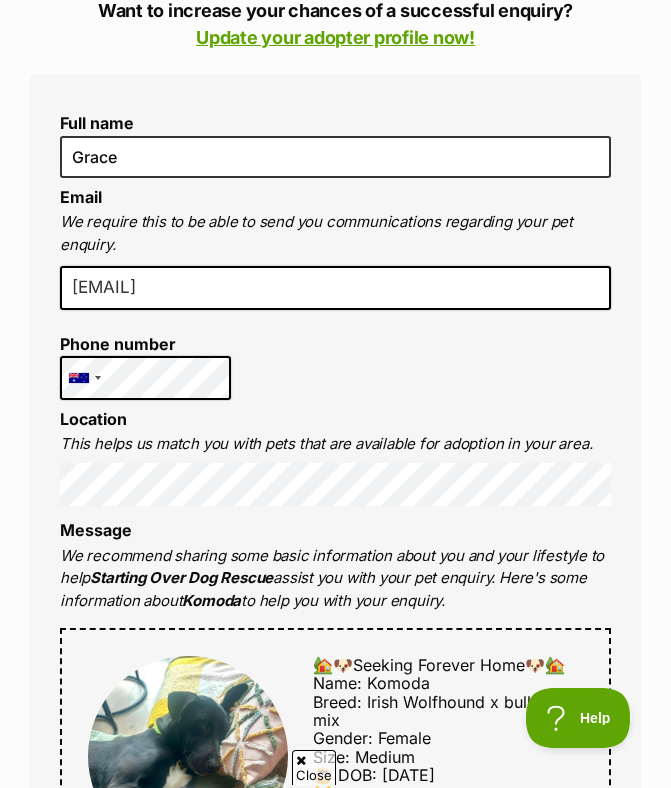 scroll, scrollTop: 0, scrollLeft: 0, axis: both 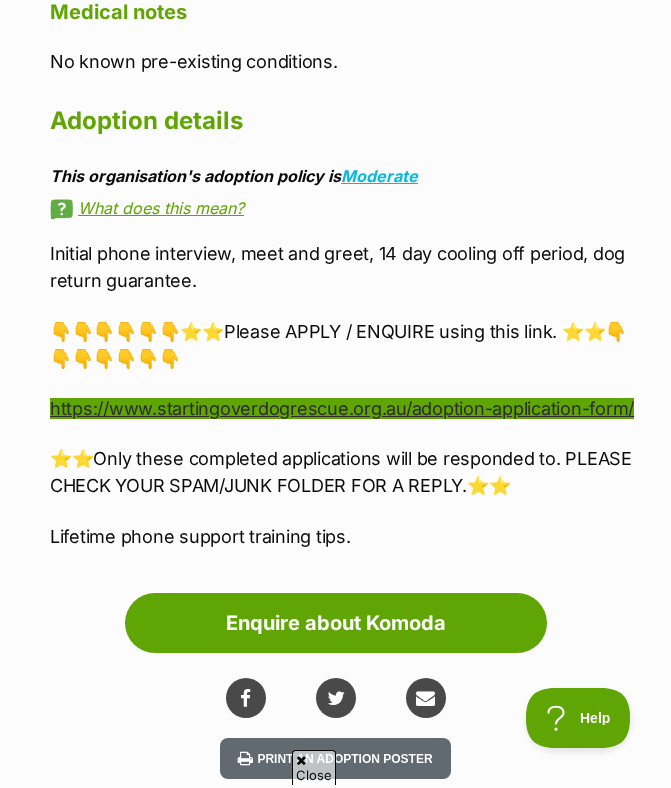 click on "https://www.startingoverdogrescue.org.au/adoption-application-form/" at bounding box center (342, 408) 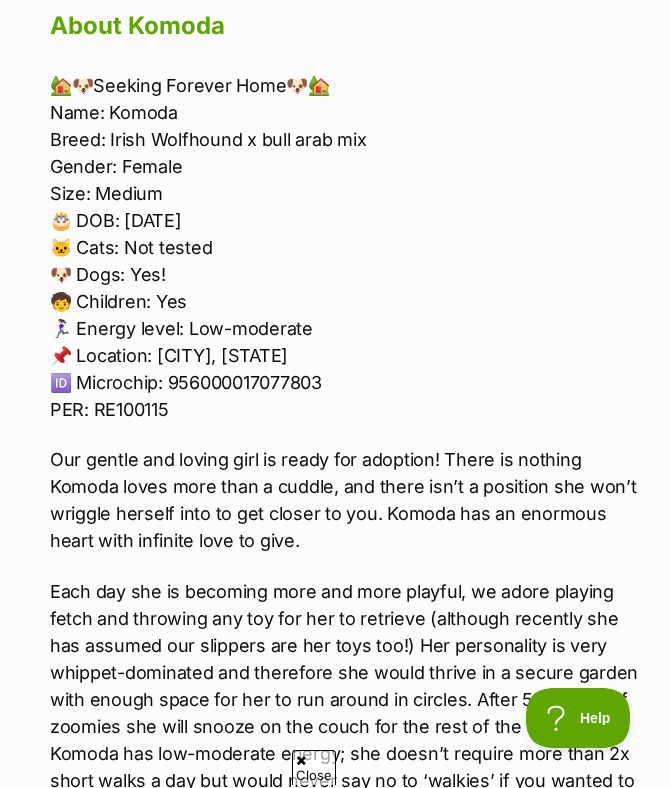 scroll, scrollTop: 1952, scrollLeft: 0, axis: vertical 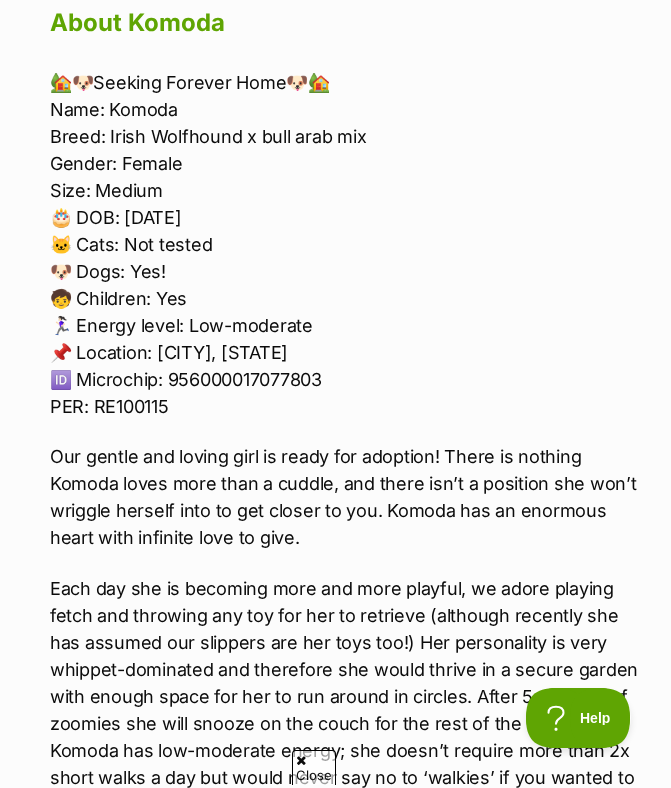 click on "🏡🐶Seeking Forever Home🐶🏡
Name: [NAME]
Breed: [BREED]
Gender: [GENDER]
Size: [SIZE]
🎂 DOB: [DATE]
🐱 Cats: Not tested
🐶 Dogs: Yes!
🧒 Children: Yes
🏃🏻‍♀️ Energy level: Low-moderate
📌 Location: [CITY], [STATE]
🆔 Microchip: [NUMBER]
PER: [NUMBER]" at bounding box center [345, 244] 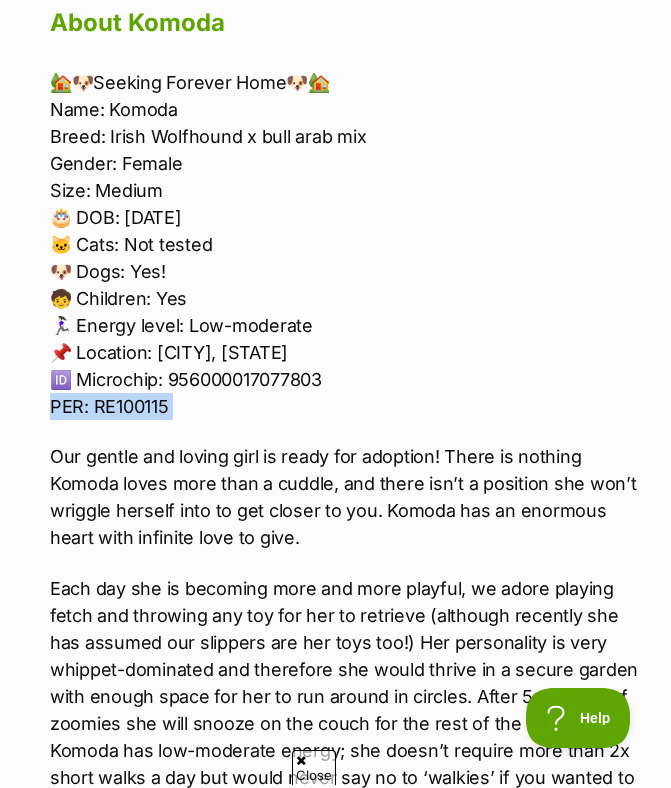 click on "🏡🐶Seeking Forever Home🐶🏡
Name: [NAME]
Breed: [BREED]
Gender: [GENDER]
Size: [SIZE]
🎂 DOB: [DATE]
🐱 Cats: Not tested
🐶 Dogs: Yes!
🧒 Children: Yes
🏃🏻‍♀️ Energy level: Low-moderate
📌 Location: [CITY], [STATE]
🆔 Microchip: [NUMBER]
PER: [NUMBER]" at bounding box center [345, 244] 